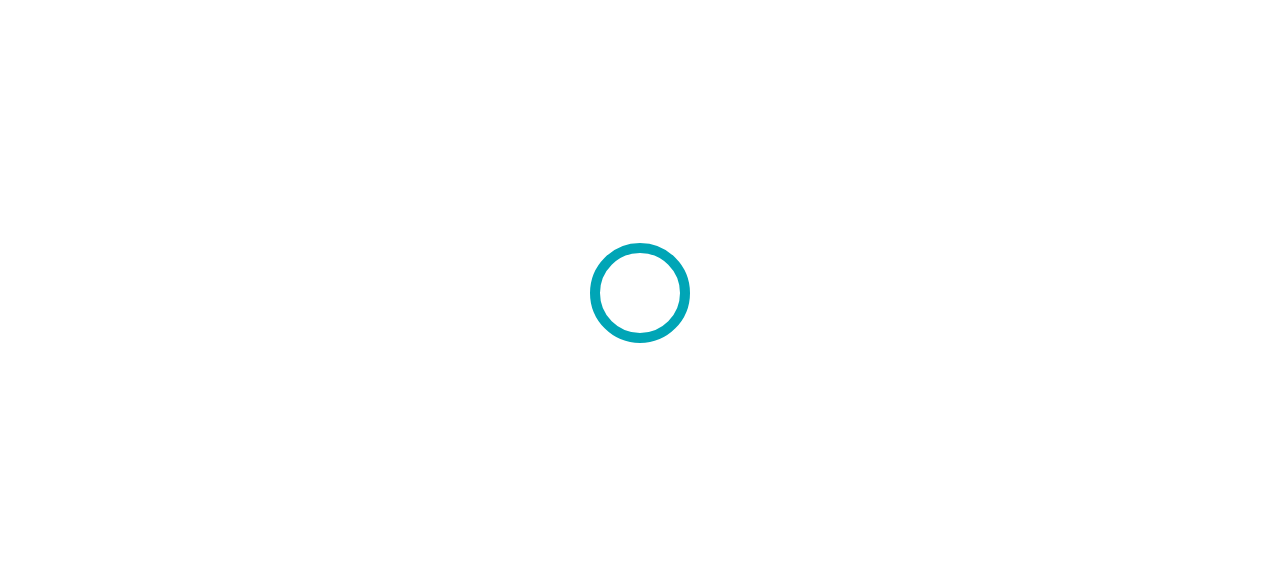 scroll, scrollTop: 0, scrollLeft: 0, axis: both 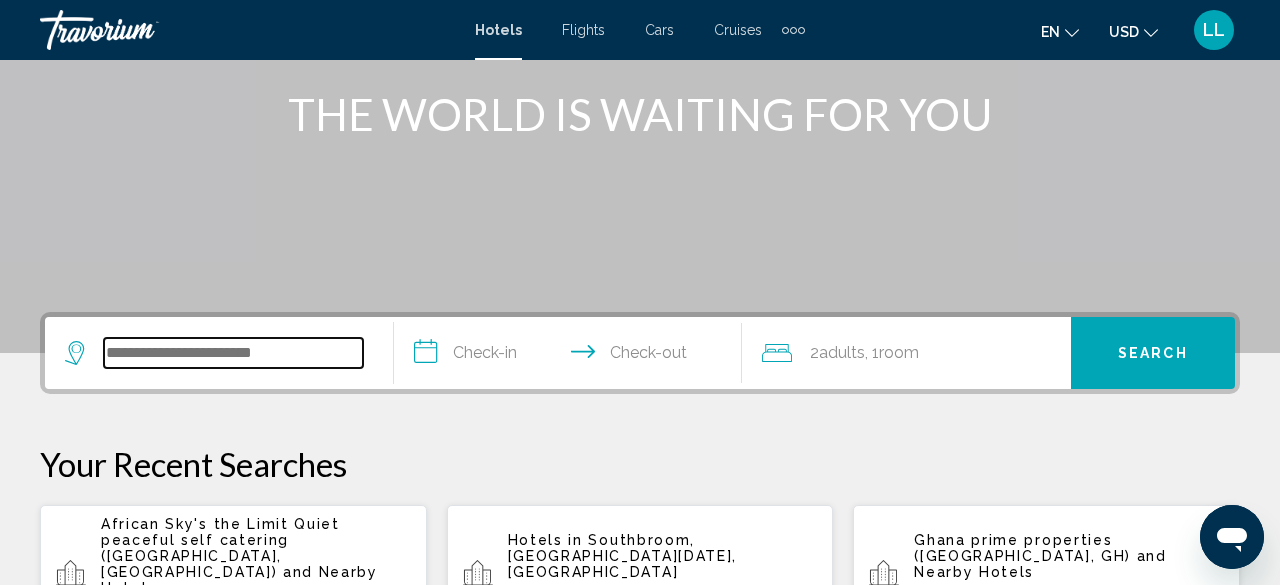 click at bounding box center (233, 353) 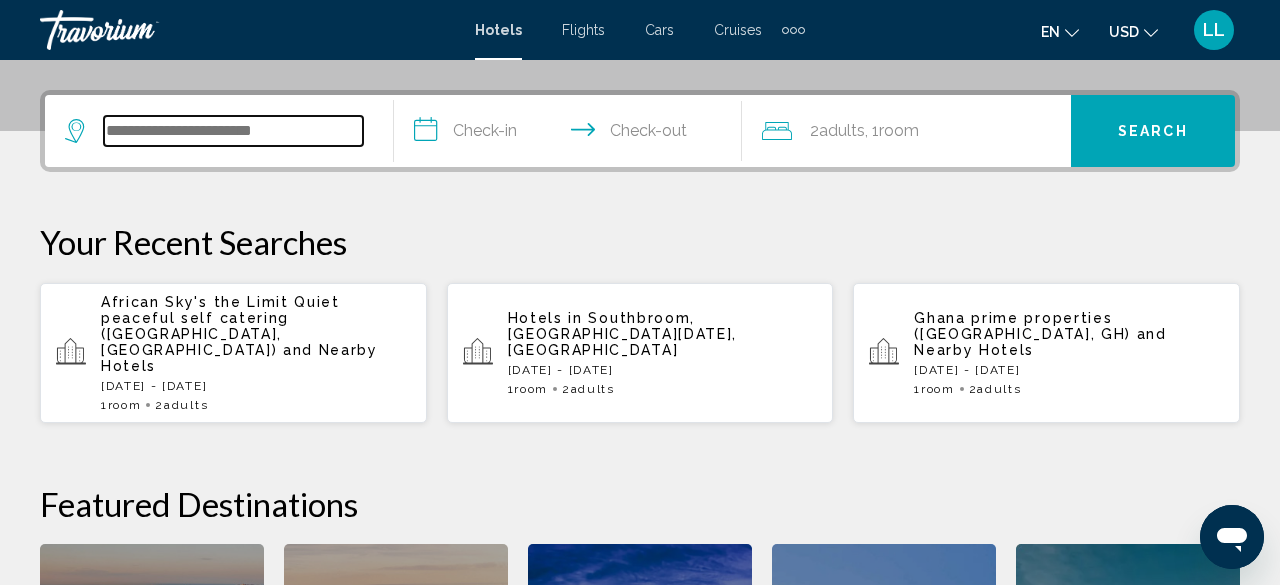 scroll, scrollTop: 494, scrollLeft: 0, axis: vertical 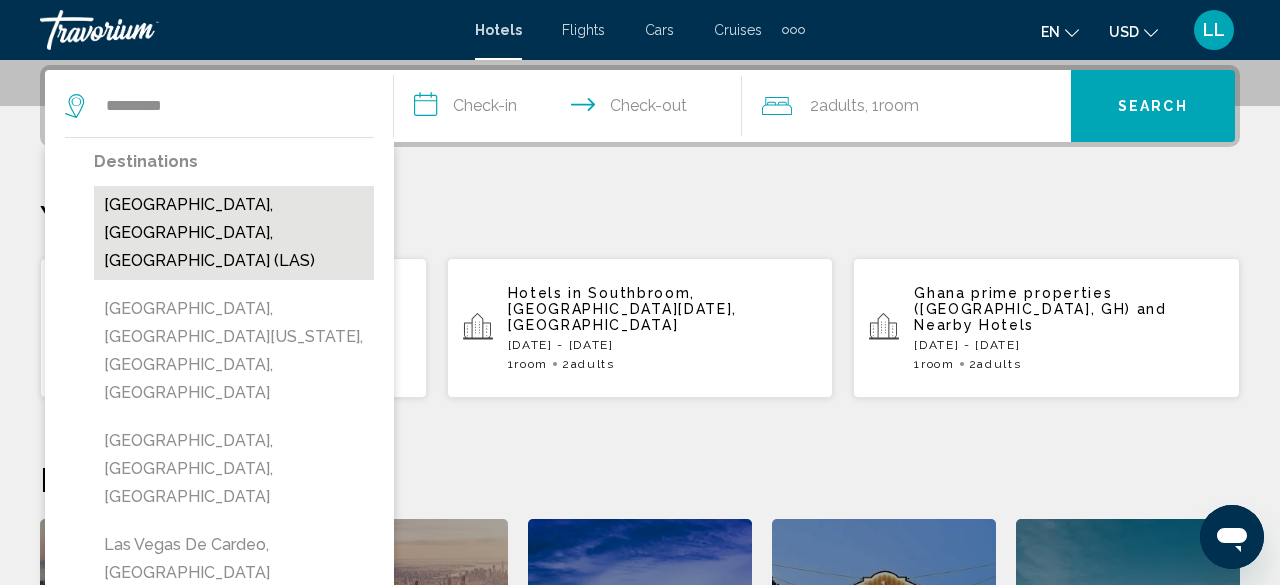 click on "[GEOGRAPHIC_DATA], [GEOGRAPHIC_DATA], [GEOGRAPHIC_DATA] (LAS)" at bounding box center (234, 233) 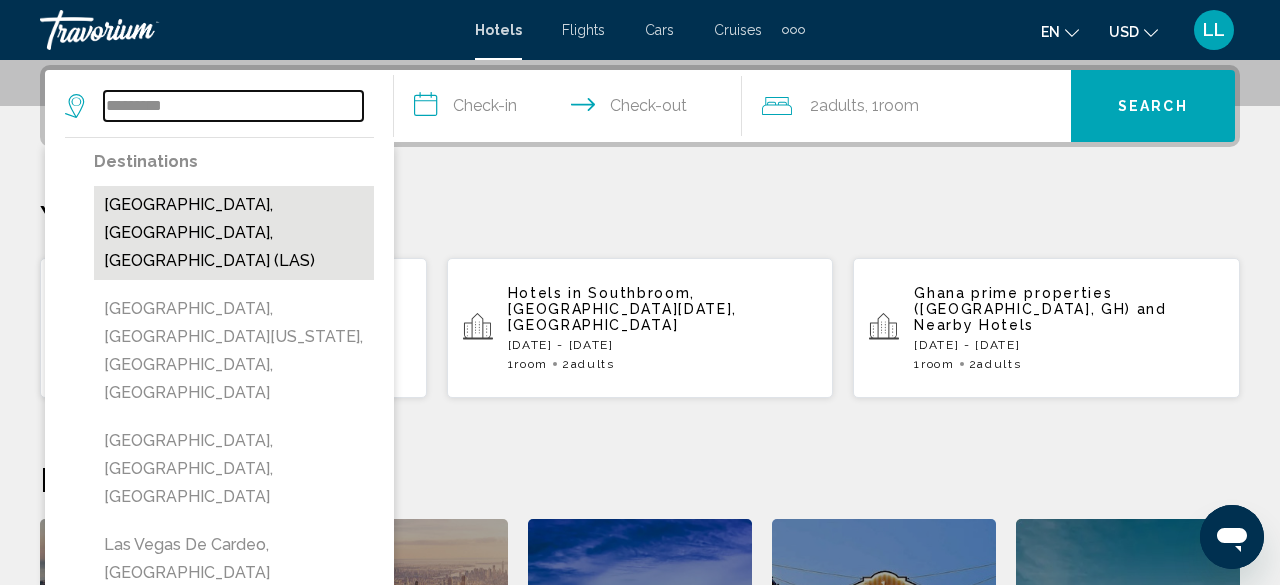 type on "**********" 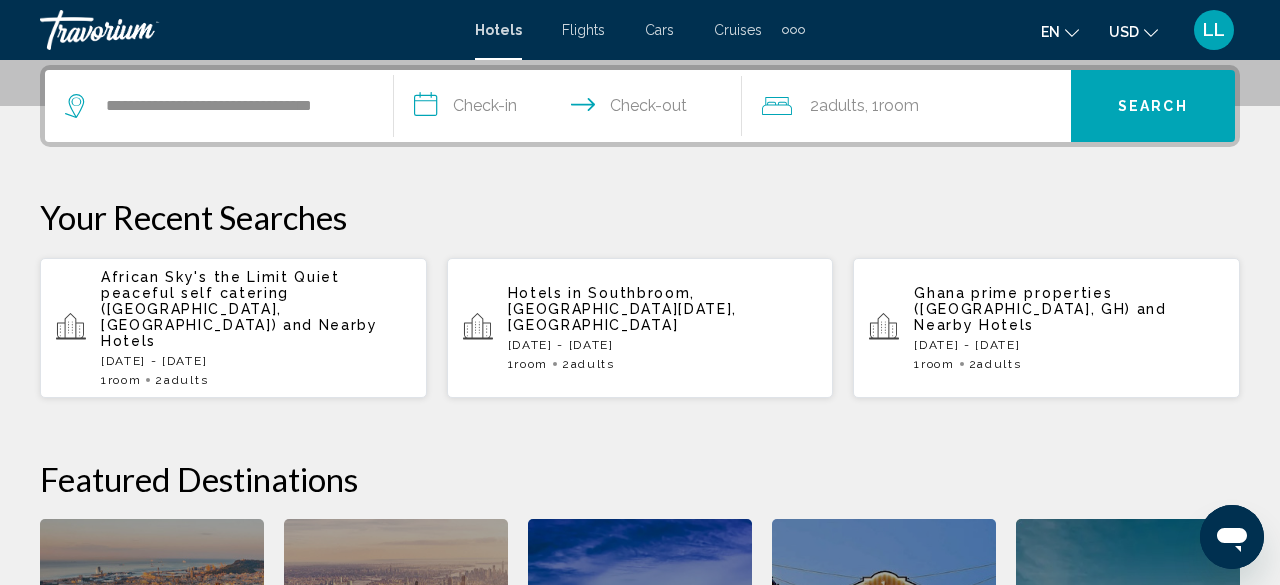 click on "**********" at bounding box center [572, 109] 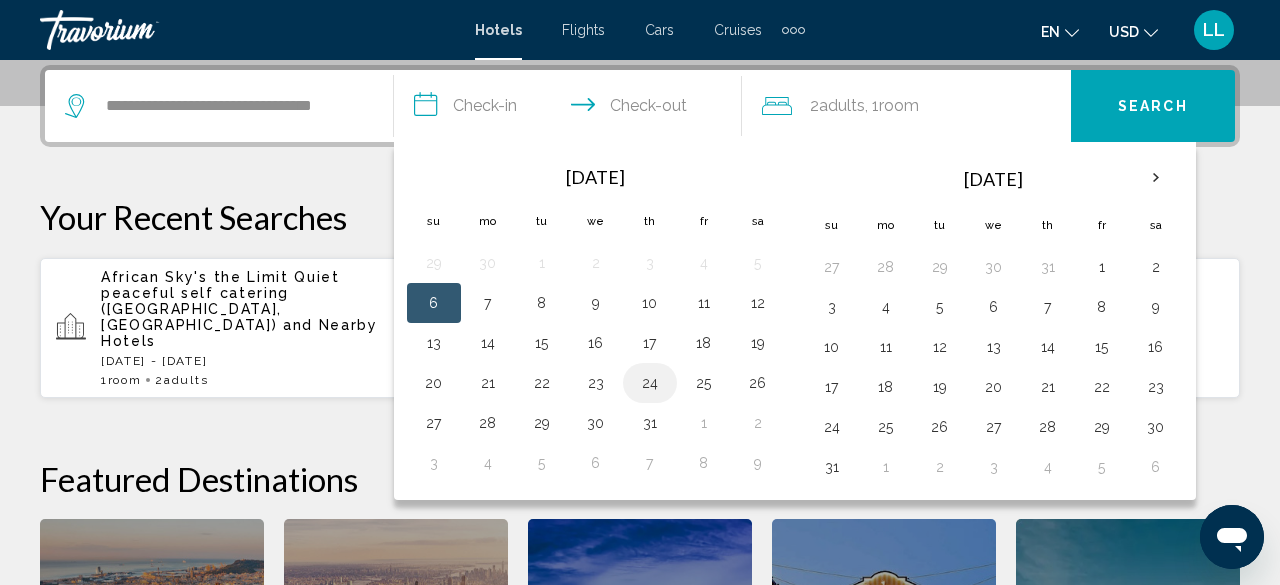 click on "24" at bounding box center (650, 383) 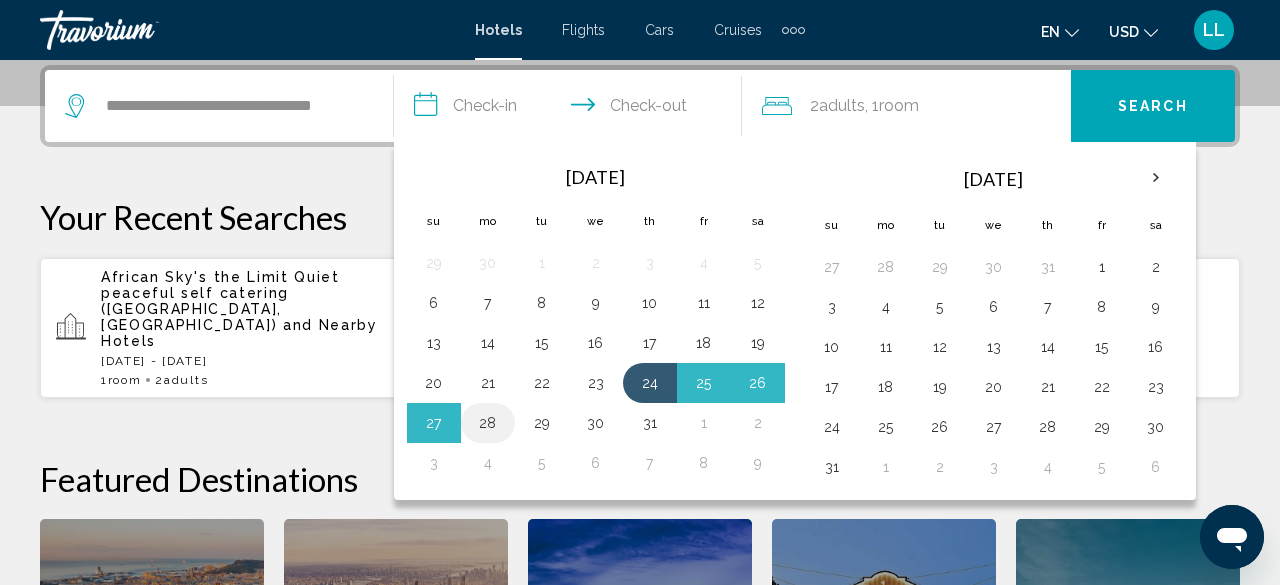 click on "28" at bounding box center [488, 423] 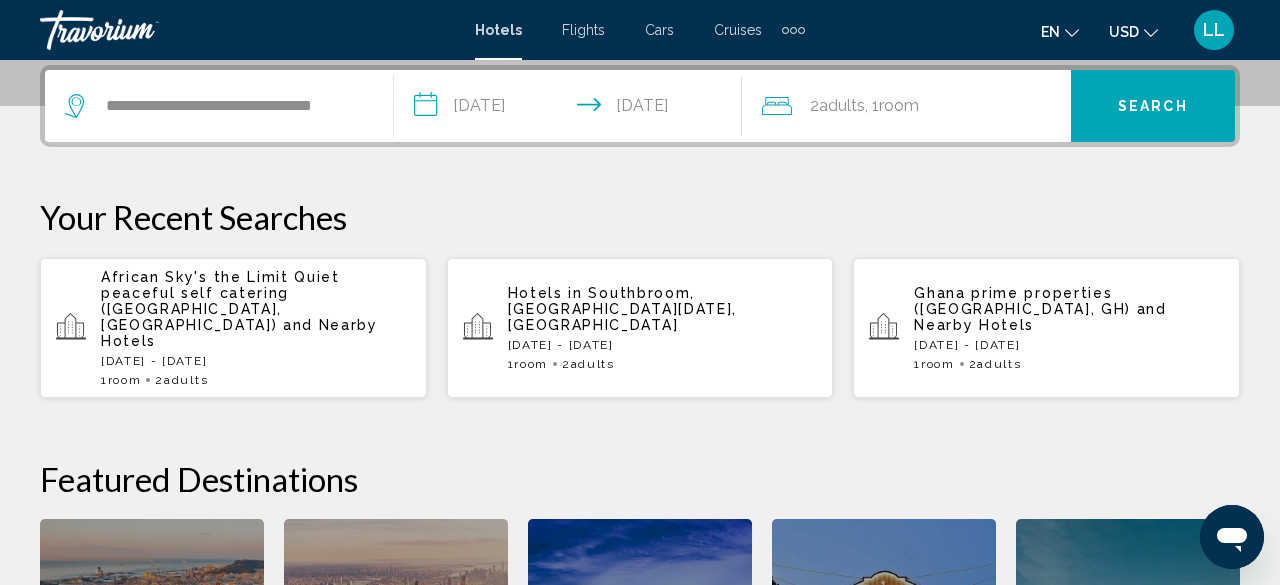 click on "Search" at bounding box center (1153, 106) 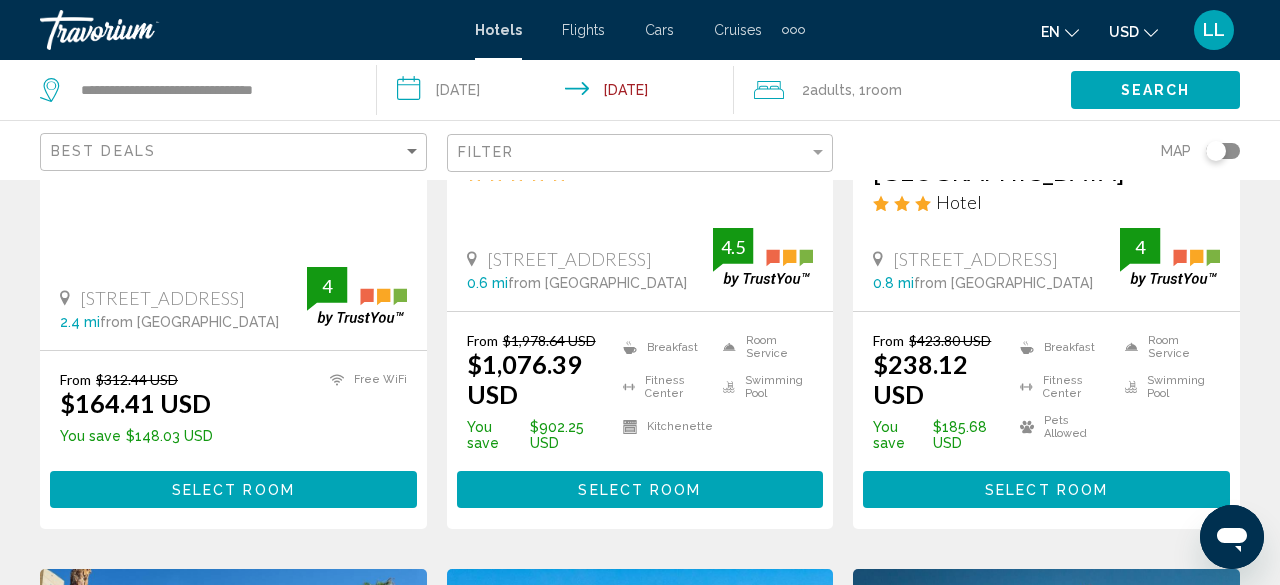 scroll, scrollTop: 0, scrollLeft: 0, axis: both 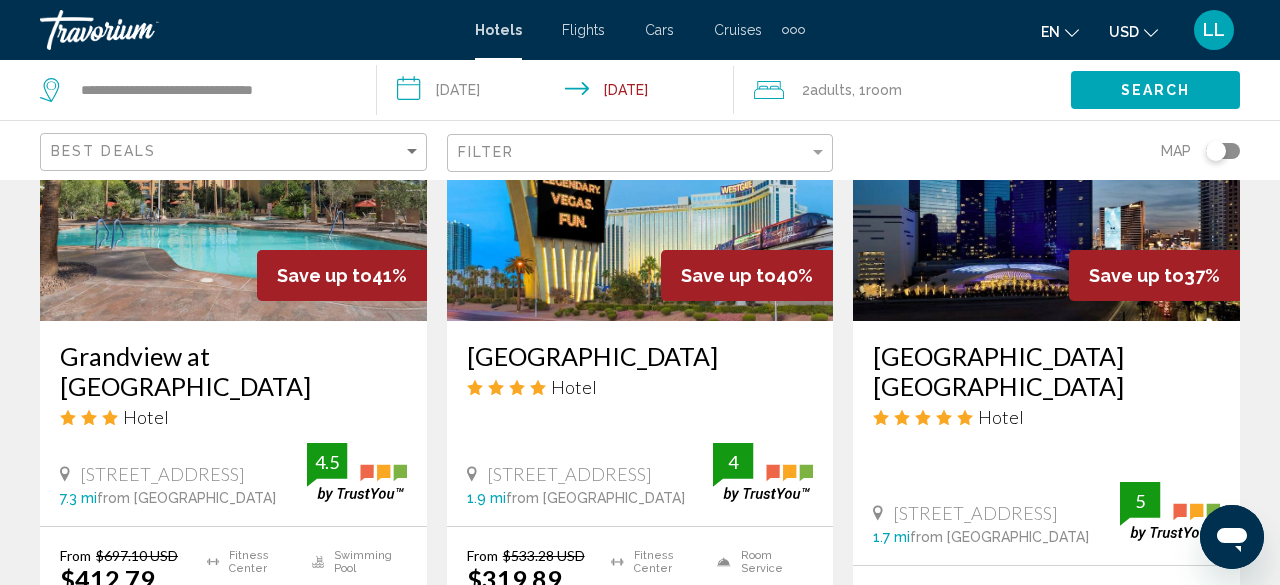 click on "[GEOGRAPHIC_DATA]
Hotel
[STREET_ADDRESS] 1.9 mi  from [GEOGRAPHIC_DATA] from [GEOGRAPHIC_DATA]" at bounding box center (640, 423) 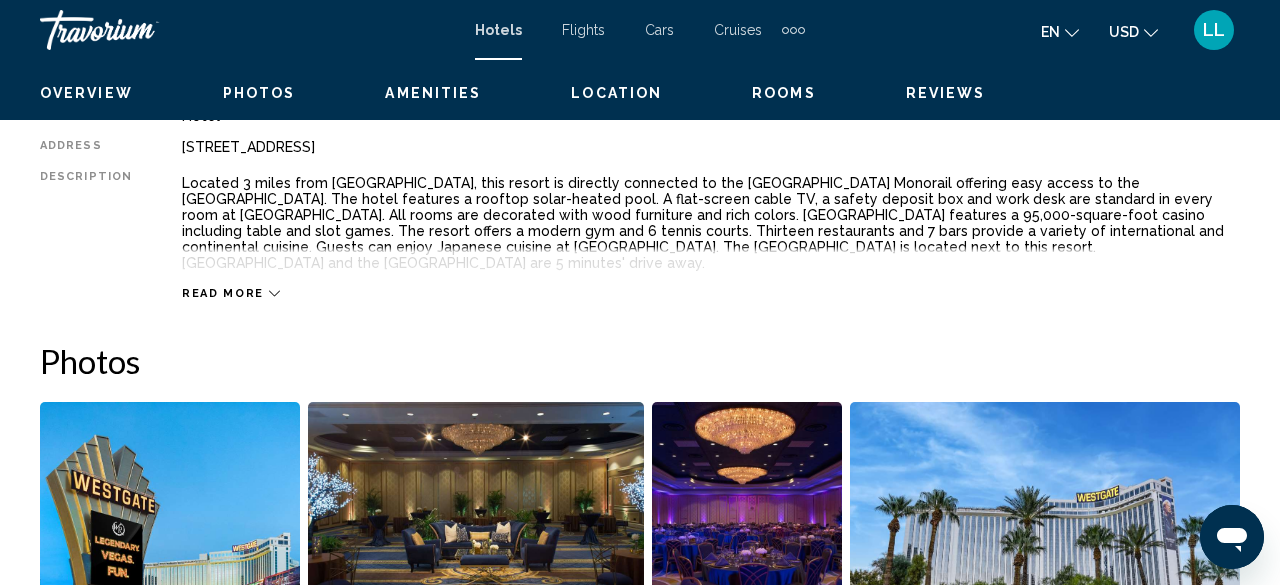 scroll, scrollTop: 242, scrollLeft: 0, axis: vertical 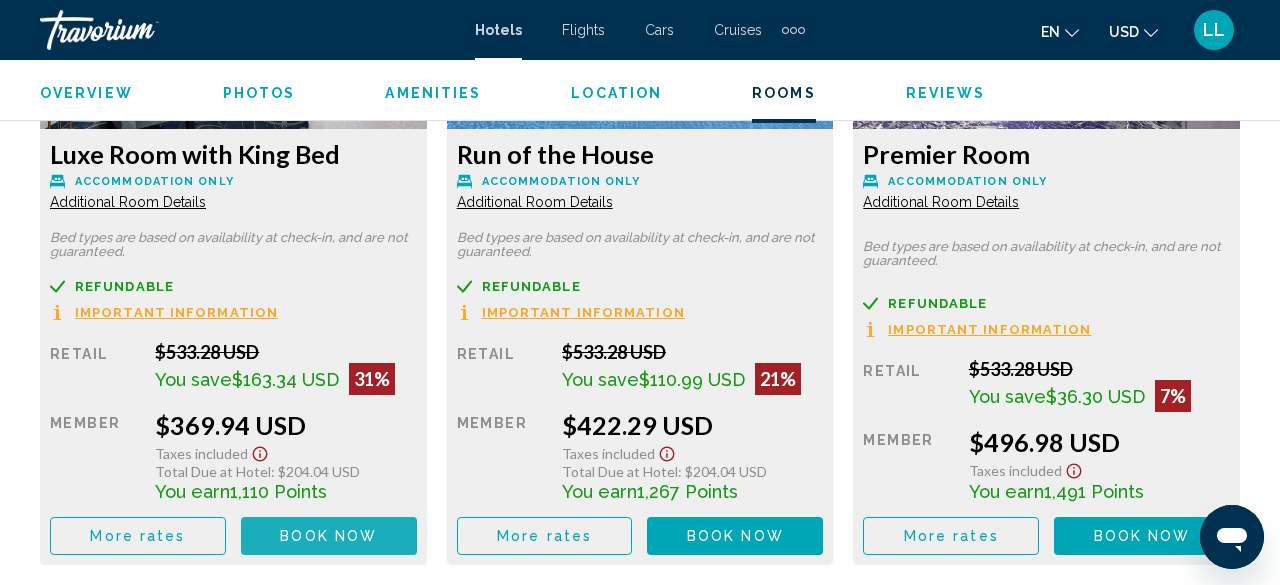click on "Book now" at bounding box center (328, 537) 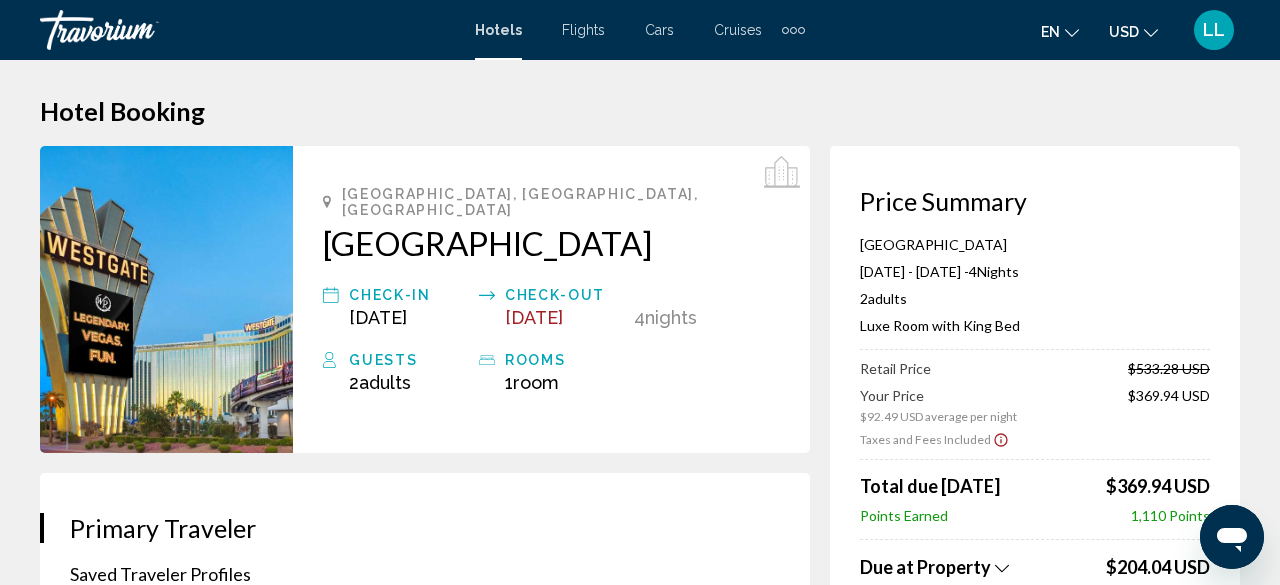 scroll, scrollTop: 0, scrollLeft: 0, axis: both 